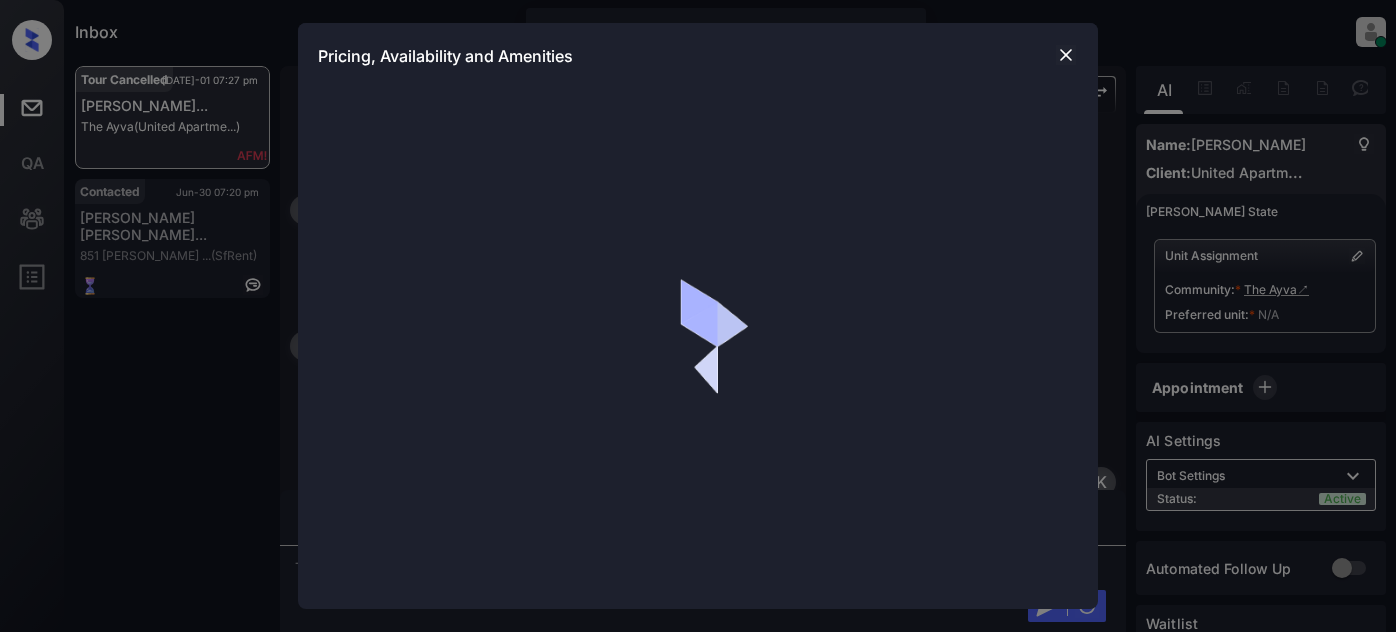 scroll, scrollTop: 0, scrollLeft: 0, axis: both 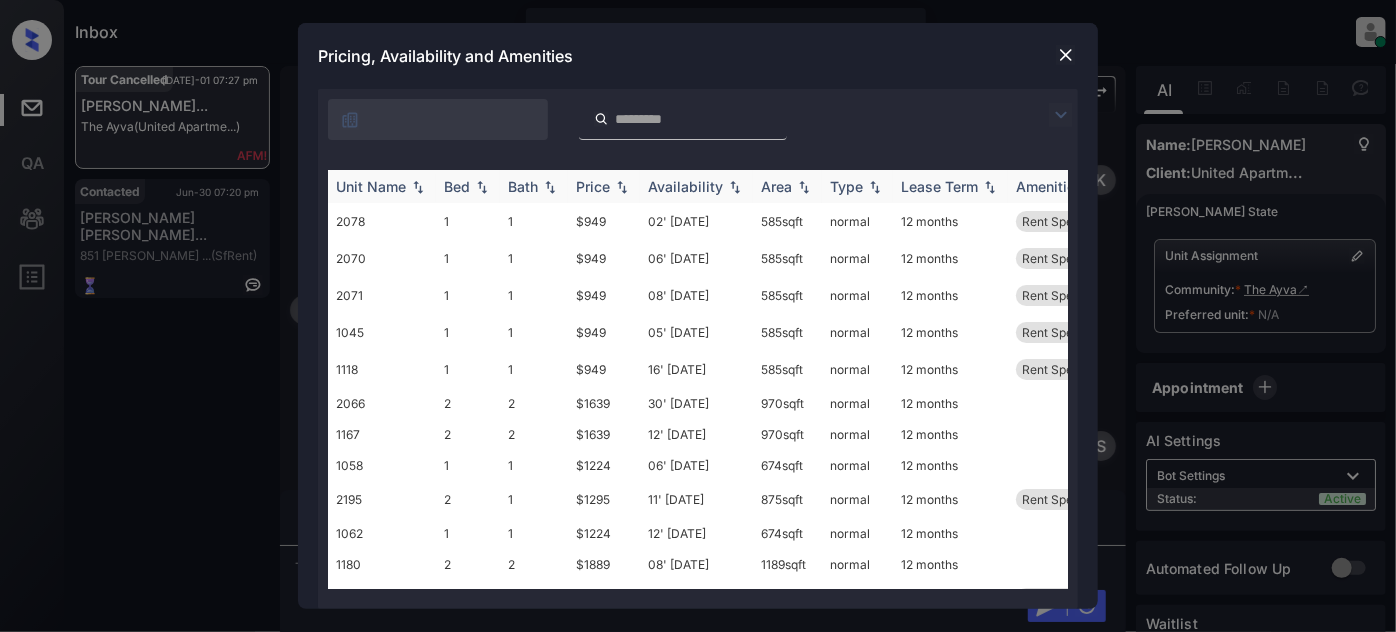 click on "Price" at bounding box center [593, 186] 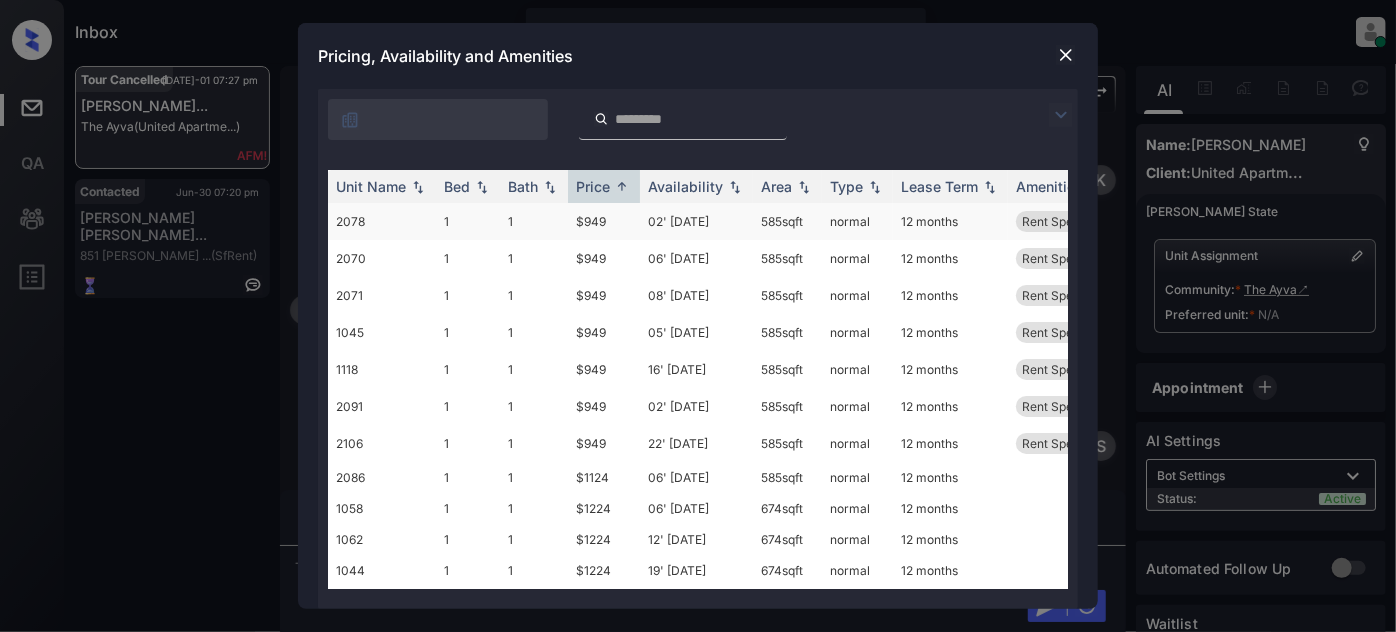 click on "02' May 25" at bounding box center (696, 221) 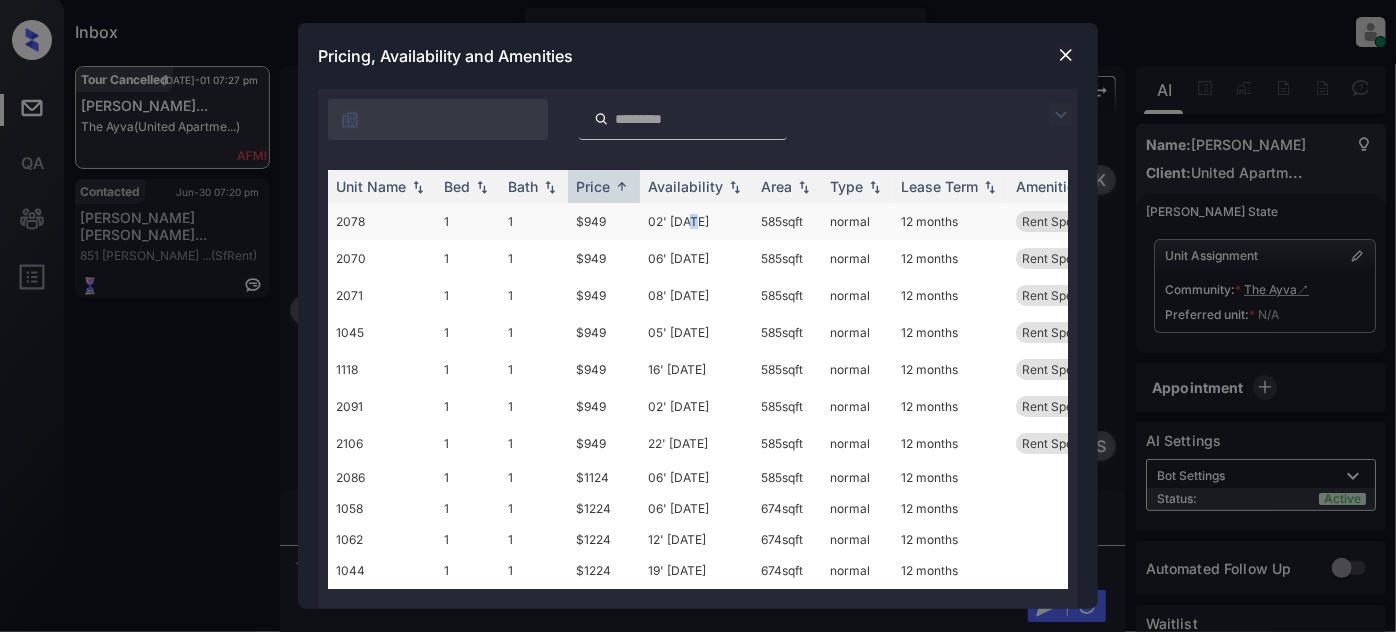 click on "02' May 25" at bounding box center (696, 221) 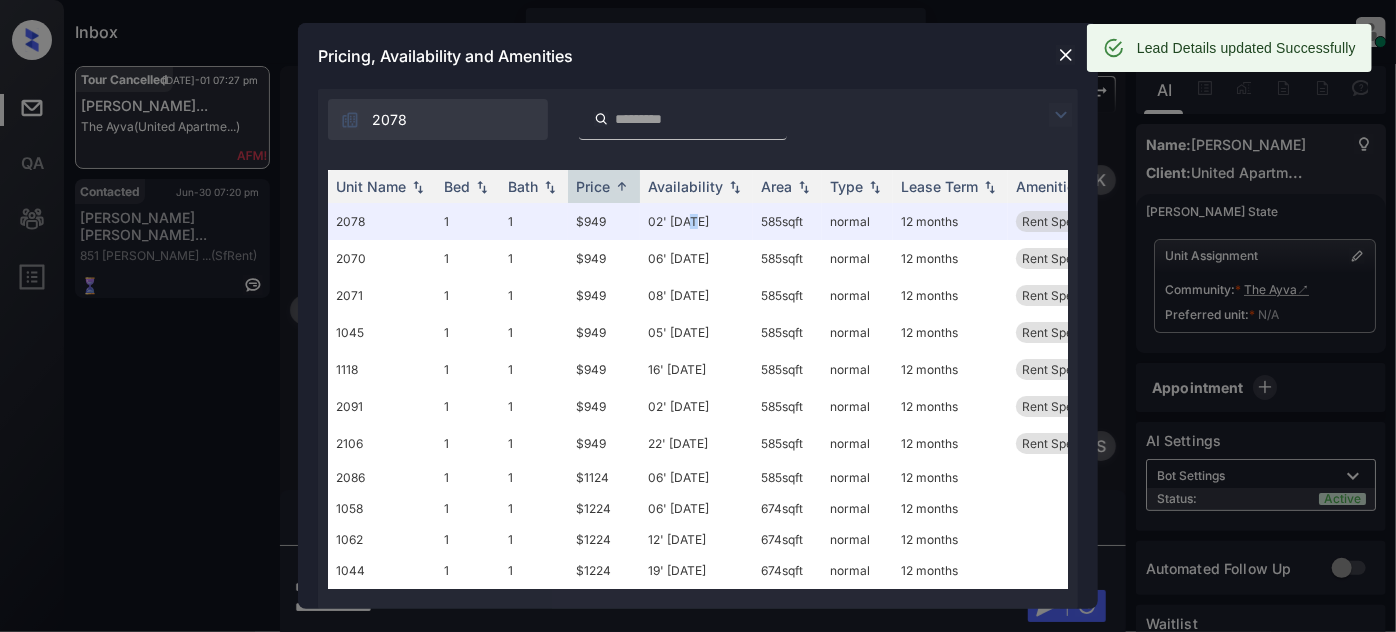 click at bounding box center [1066, 55] 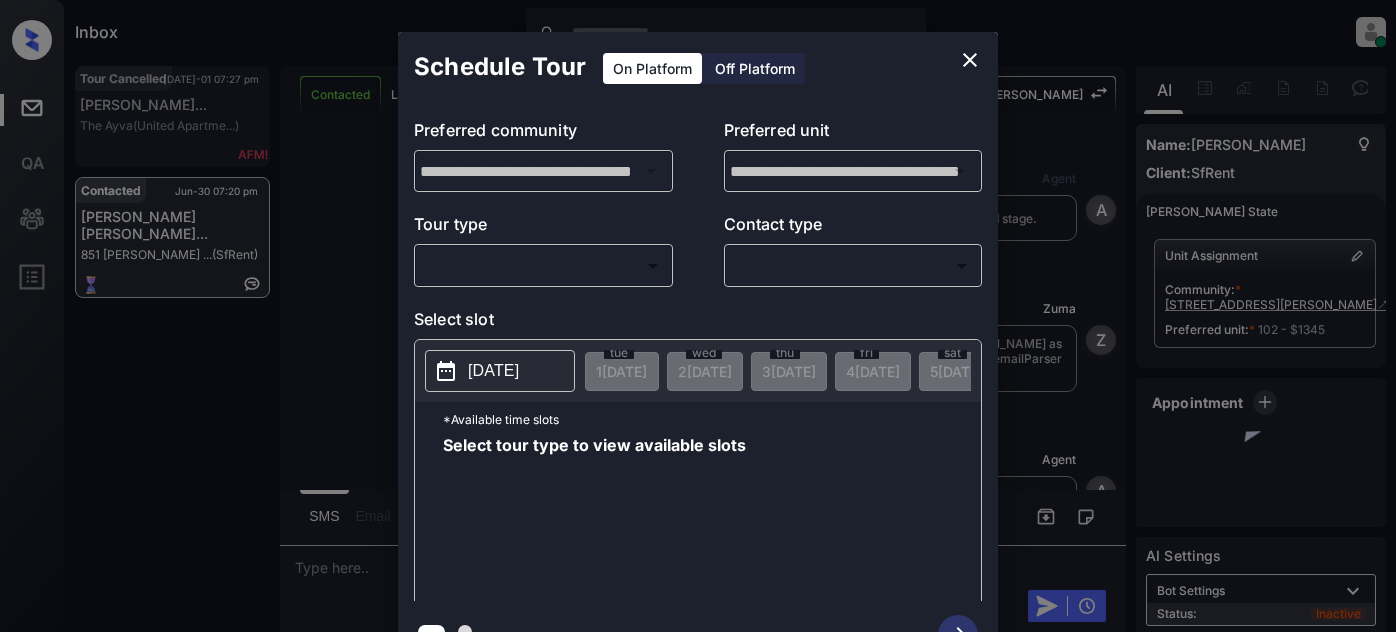 scroll, scrollTop: 0, scrollLeft: 0, axis: both 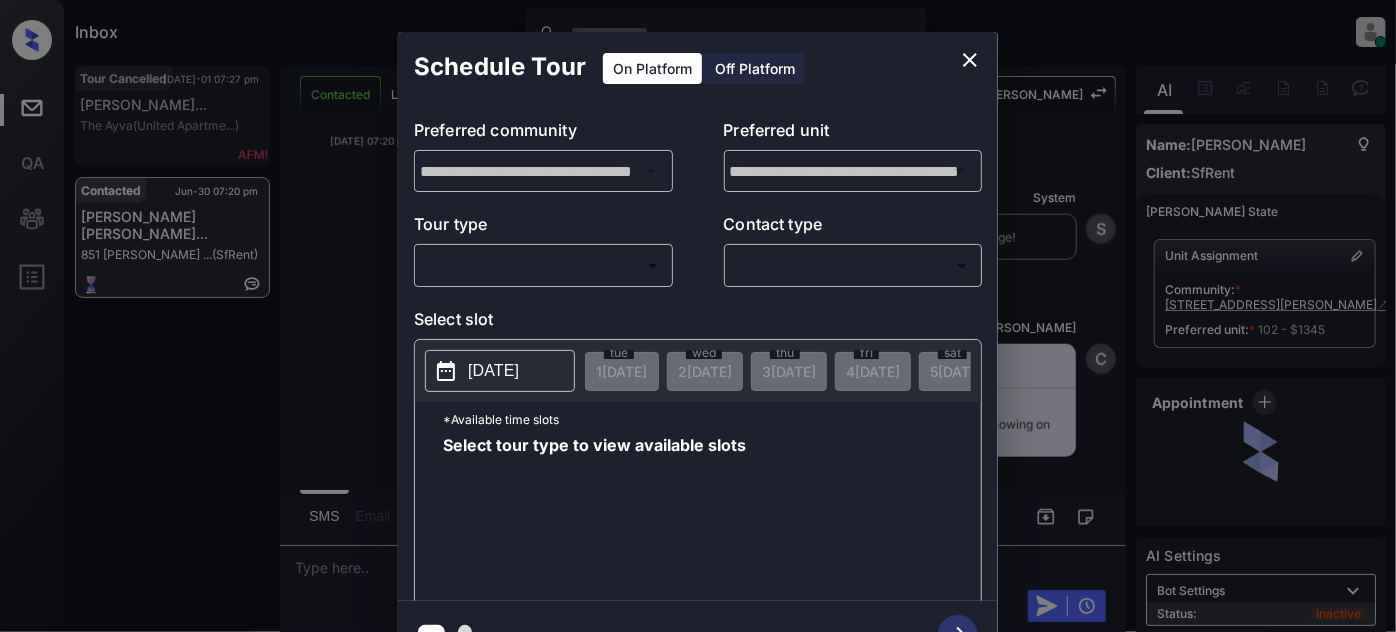 click on "Off Platform" at bounding box center (755, 68) 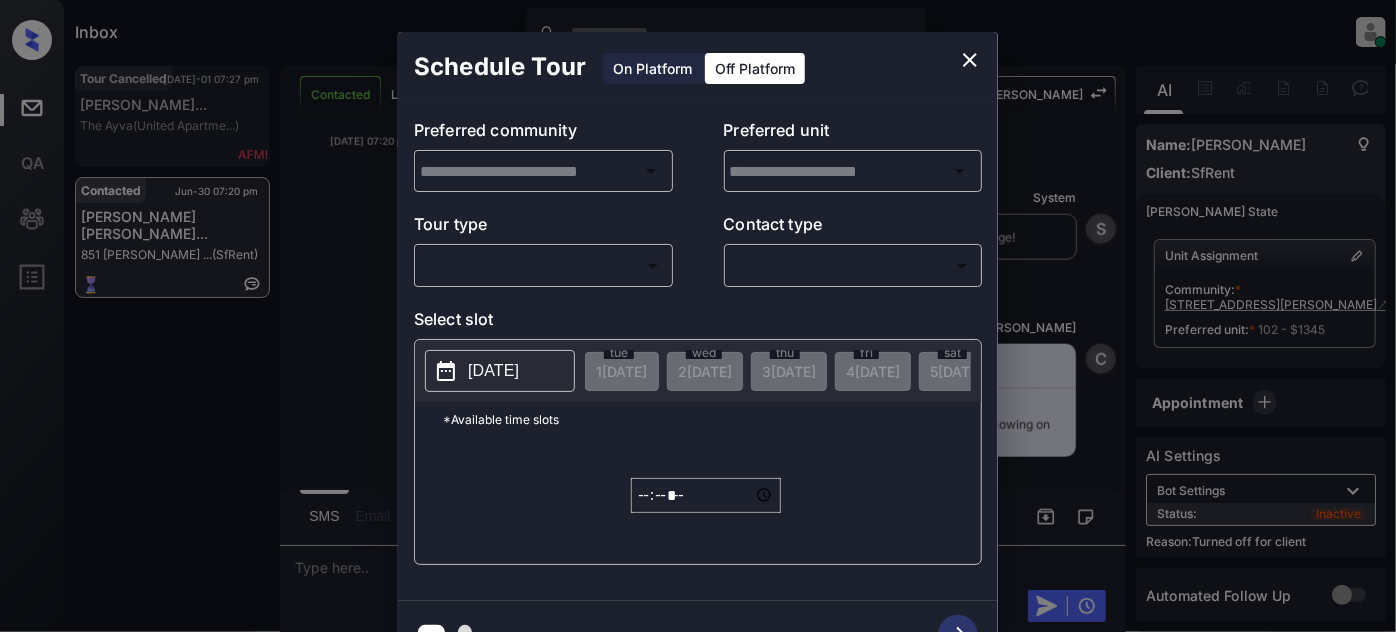 click on "Off Platform" at bounding box center (755, 68) 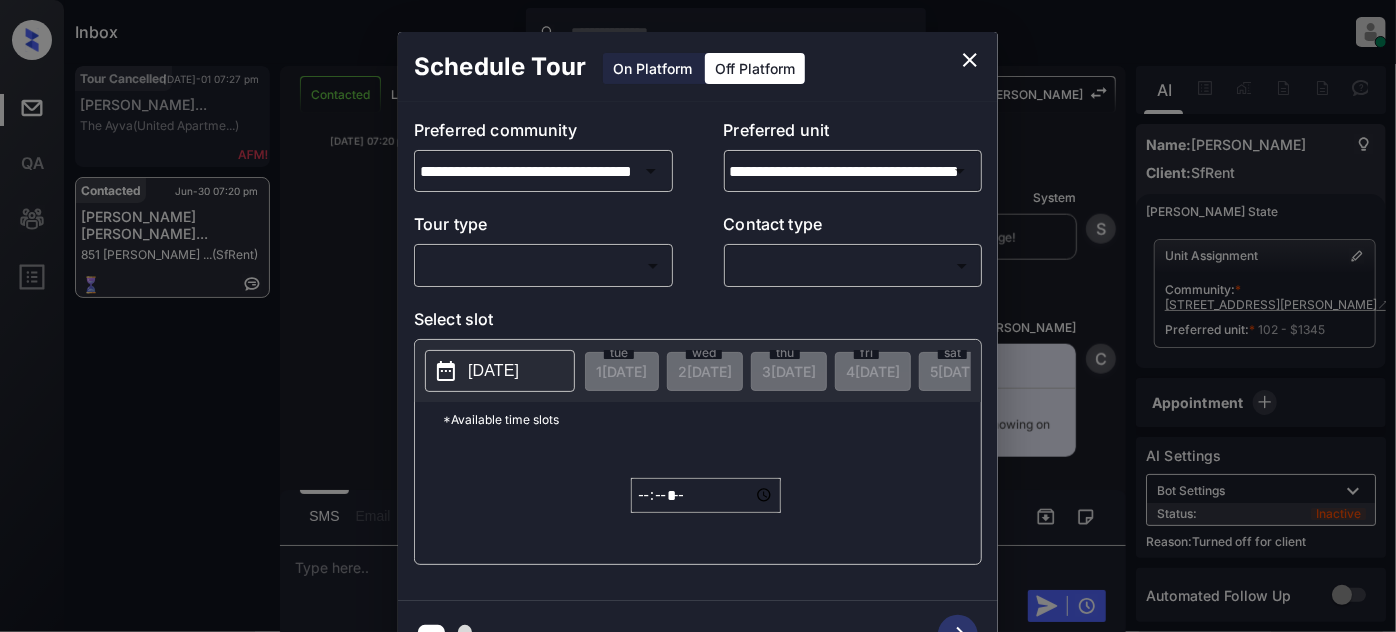 click on "Inbox Juan Carlos Manantan Online Set yourself   offline Set yourself   on break Profile Switch to  light  mode Sign out Tour Cancelled Jul-01 07:27 pm   Kelly Seepersa... The Ayva  (United Apartme...) Contacted Jun-30 07:20 pm   Sophia Calvill... 851 O’Farrell ...  (SfRent) Contacted Lost Lead Sentiment: Angry Upon sliding the acknowledgement:  Lead will move to lost stage. * ​ SMS and call option will be set to opt out. AFM will be turned off for the lead. Kelsey New Message Agent Lead created via emailParser in Inbound stage. Jun 30, 2025 06:40 pm A New Message Zuma Lead transfer skipped to agent: Kelsey as pms leadId does not exists for leadType emailParser with stage Inbound Jun 30, 2025 06:40 pm Z New Message Agent AFM Request sent to Kelsey. Jun 30, 2025 06:40 pm A New Message Agent Notes Note: Structured Note:
Move In Date: 2025-07-01
Bedroom: 1
ILS Note:
I'm interested in your property and would like to move forward. Can you send me an application for this property? Jun 30, 2025 06:40 pm A K K K" at bounding box center (698, 316) 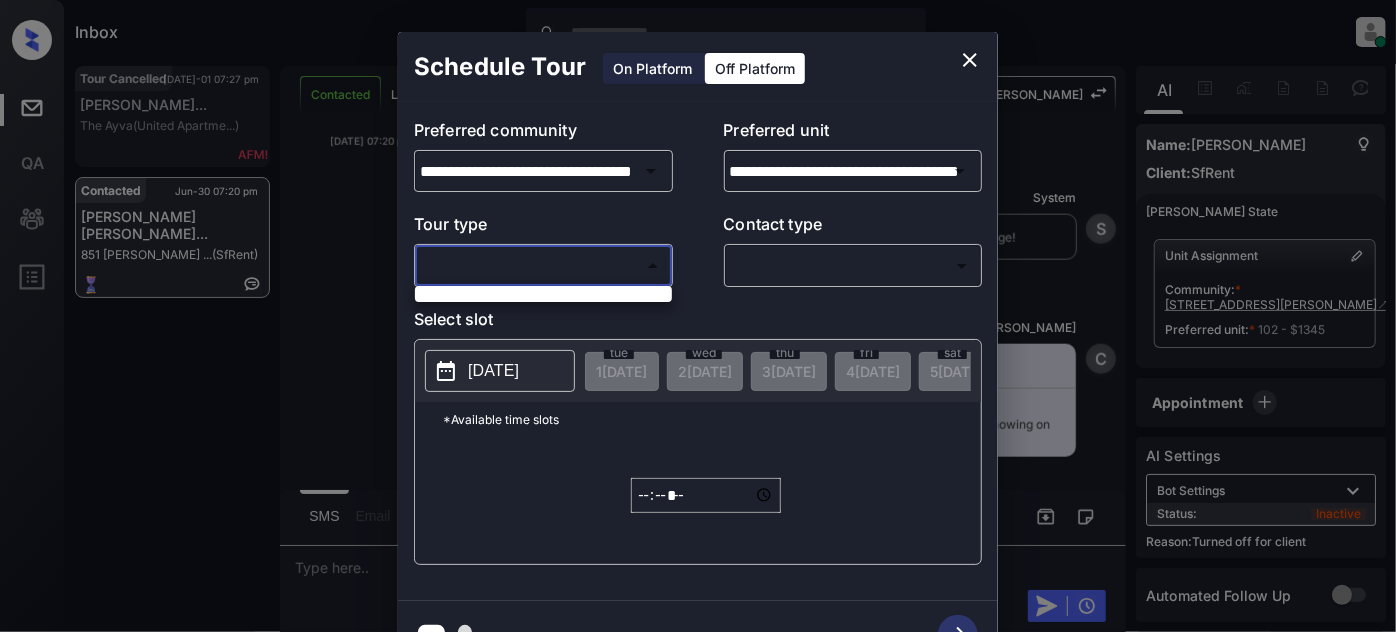 click at bounding box center [698, 316] 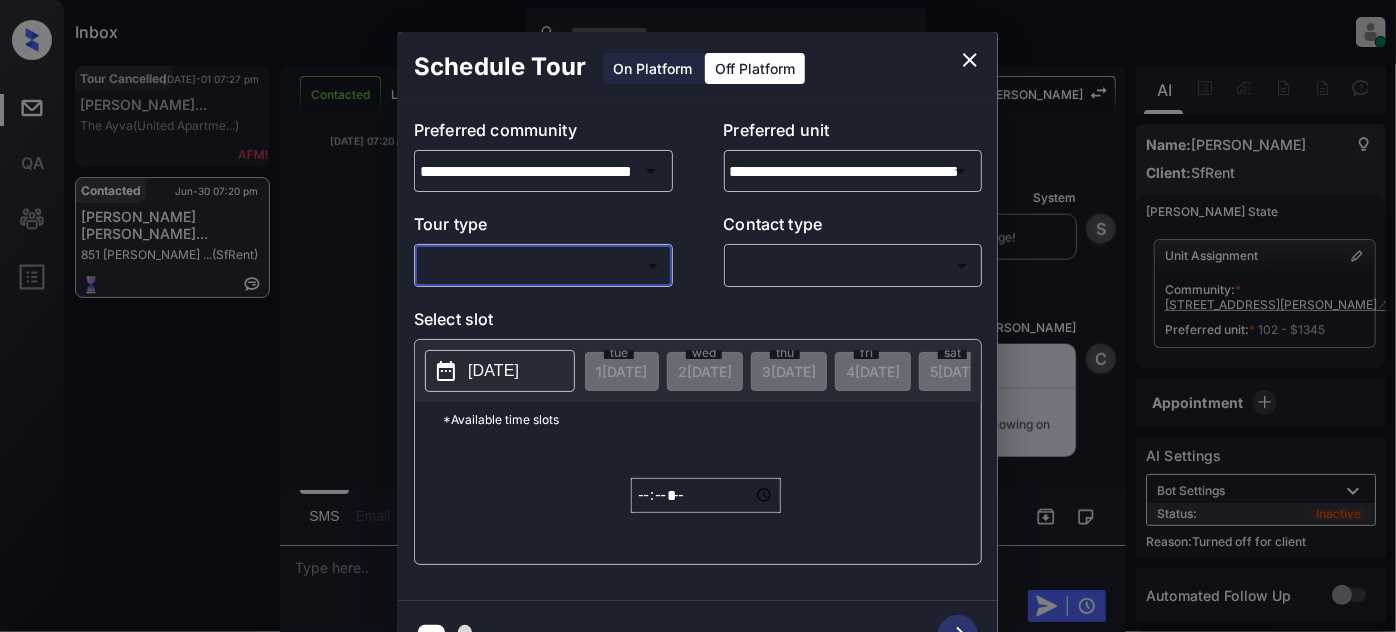 click 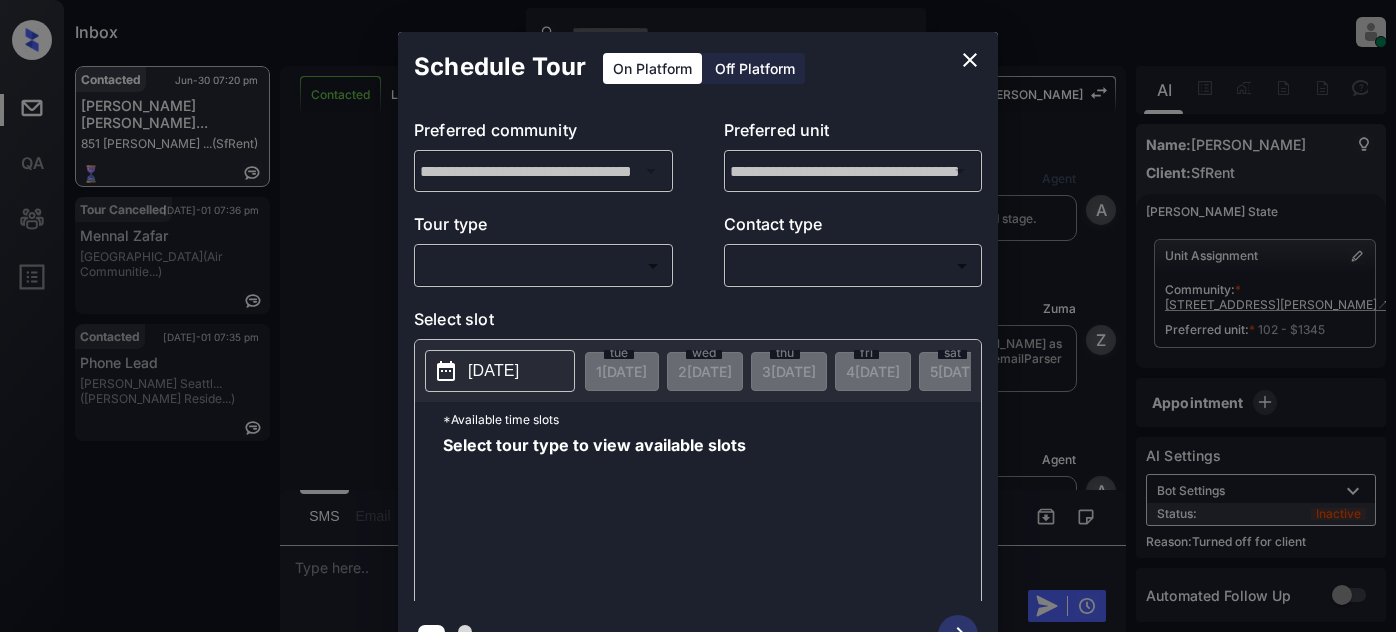 scroll, scrollTop: 0, scrollLeft: 0, axis: both 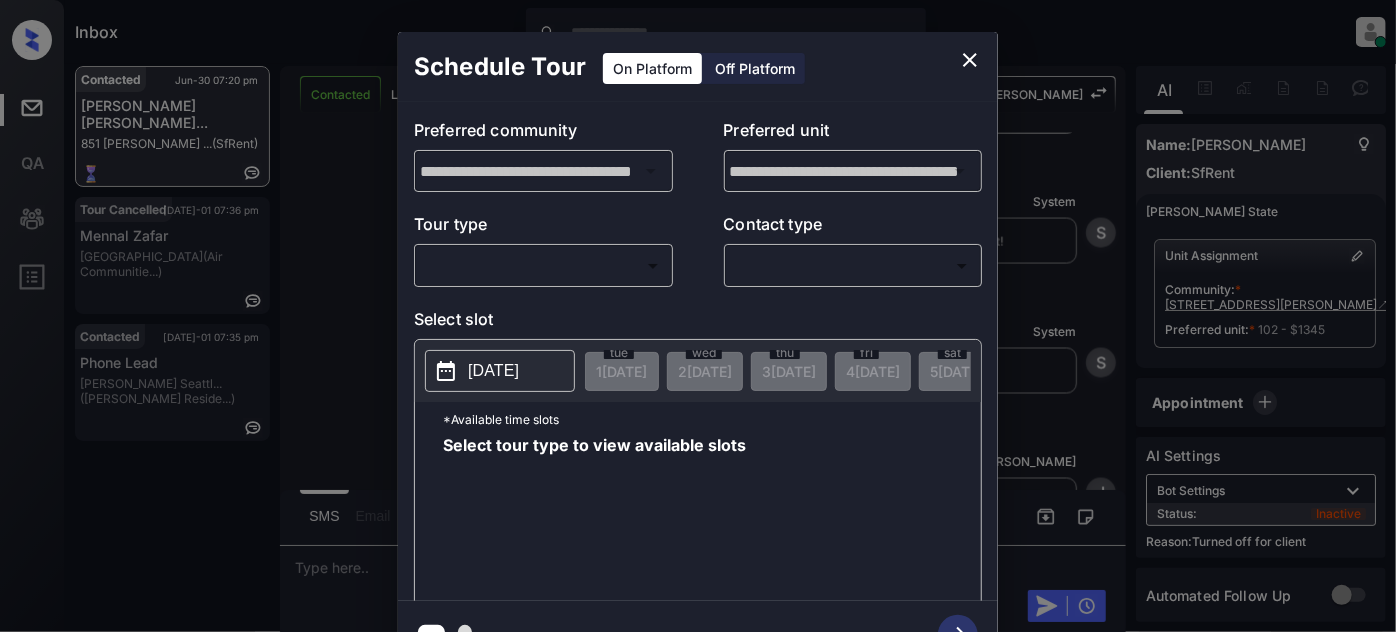 click on "Off Platform" at bounding box center [755, 68] 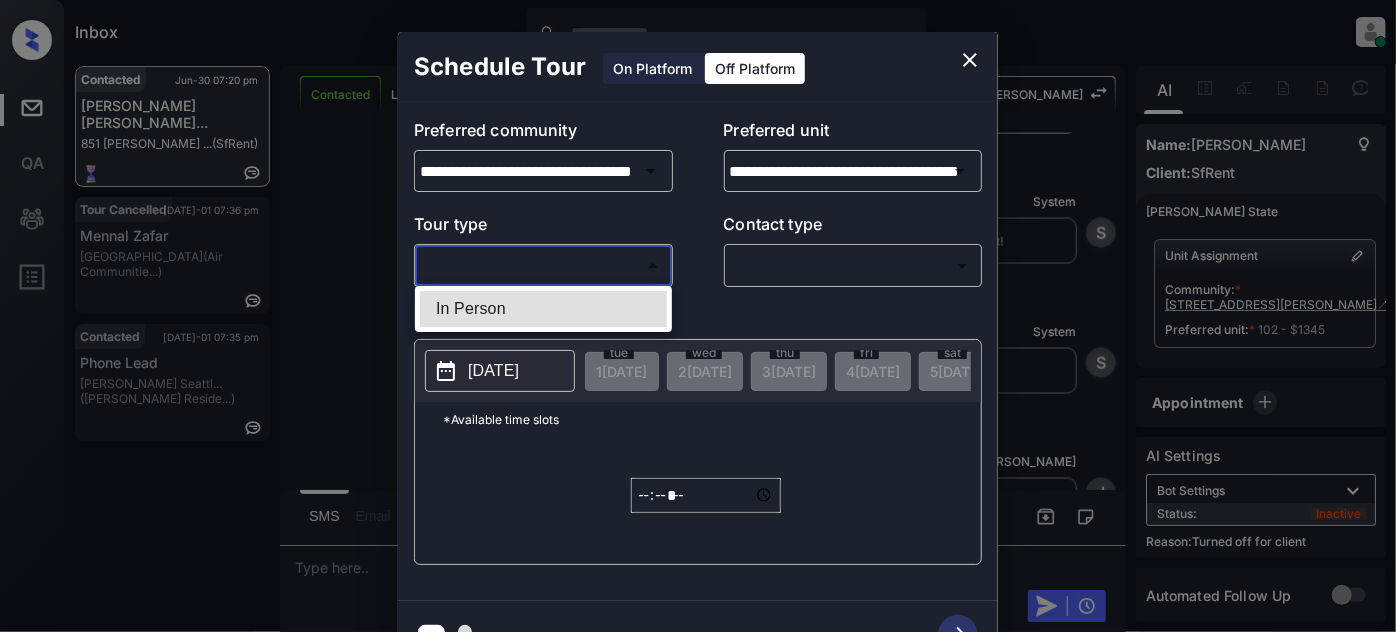 drag, startPoint x: 521, startPoint y: 259, endPoint x: 507, endPoint y: 292, distance: 35.846897 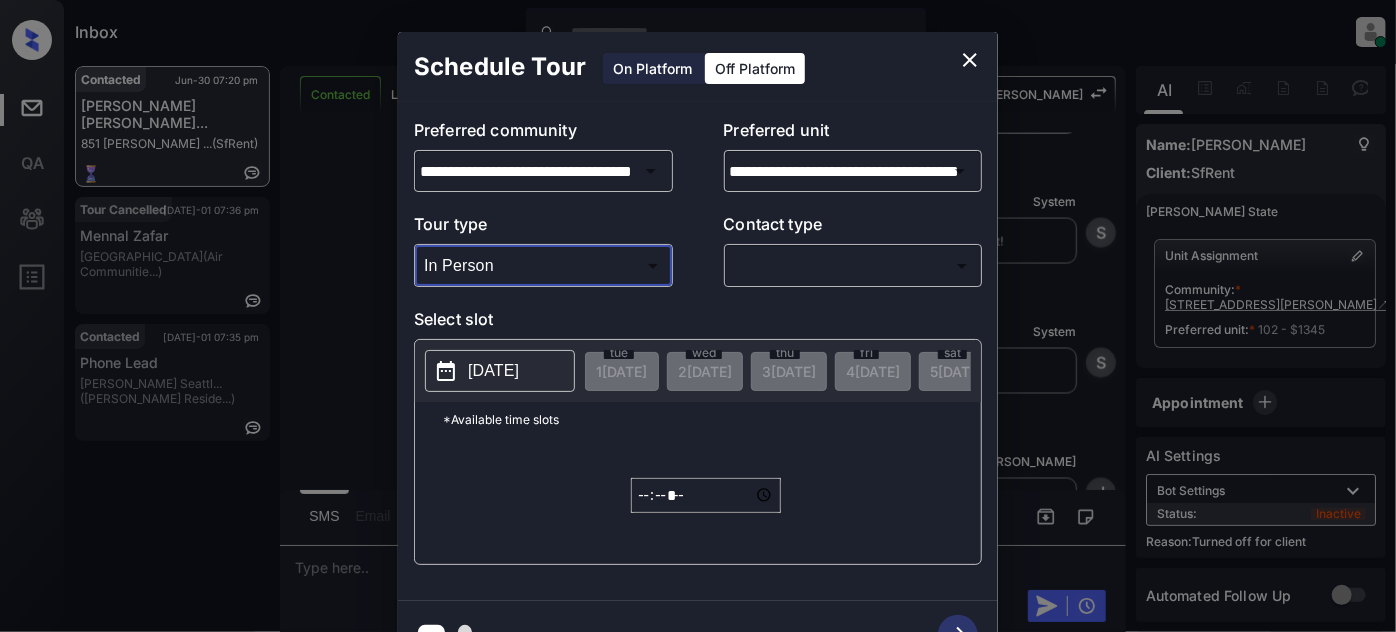 click on "Inbox Juan Carlos Manantan Online Set yourself   offline Set yourself   on break Profile Switch to  light  mode Sign out Contacted Jun-30 07:20 pm   Sophia Calvill... 851 O’Farrell ...  (SfRent) Tour Cancelled Jul-01 07:36 pm   Mennal Zafar Chestnut Hall  (Air Communitie...) Contacted Jul-01 07:35 pm   Phone Lead Griffis Seattl...  (Griffis Reside...) Contacted Lost Lead Sentiment: Angry Upon sliding the acknowledgement:  Lead will move to lost stage. * ​ SMS and call option will be set to opt out. AFM will be turned off for the lead. Kelsey New Message Agent Lead created via emailParser in Inbound stage. Jun 30, 2025 06:40 pm A New Message Zuma Lead transfer skipped to agent: Kelsey as pms leadId does not exists for leadType emailParser with stage Inbound Jun 30, 2025 06:40 pm Z New Message Agent AFM Request sent to Kelsey. Jun 30, 2025 06:40 pm A New Message Agent Notes Note: Jun 30, 2025 06:40 pm A New Message Kelsey Lead Details Updated
BedRoom: 1
Jun 30, 2025 06:41 pm K New Message Kelsey K K   K" at bounding box center (698, 316) 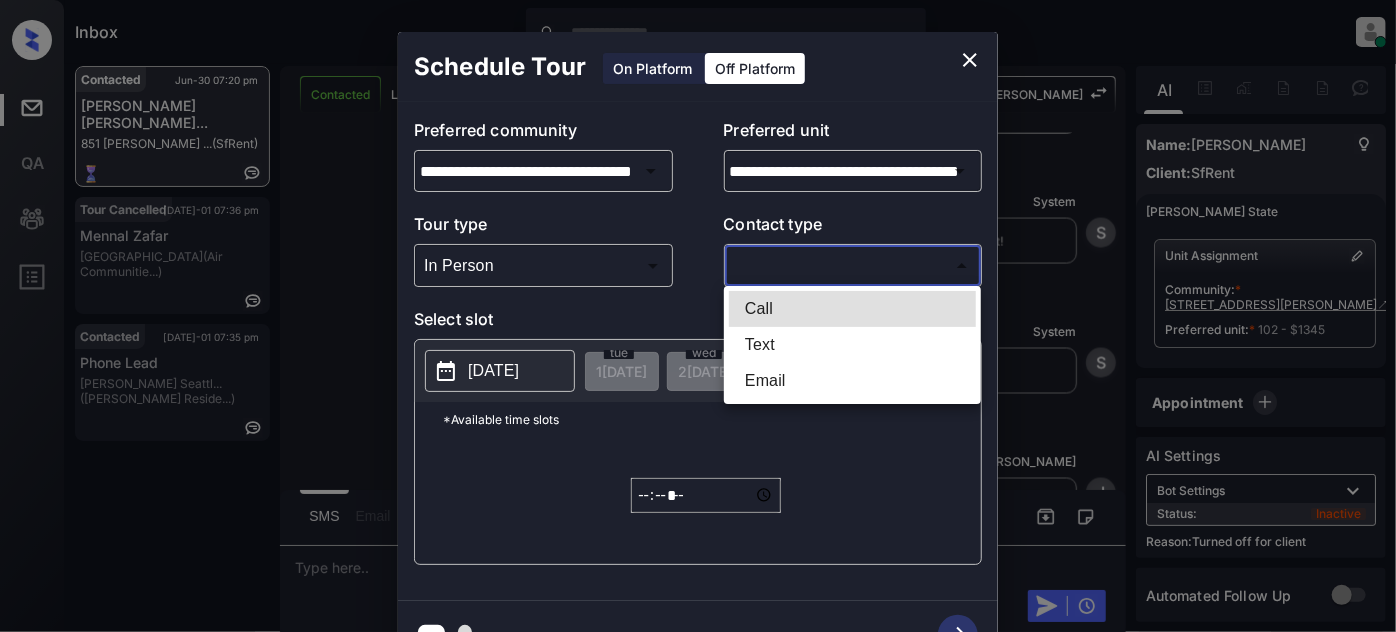 drag, startPoint x: 776, startPoint y: 339, endPoint x: 751, endPoint y: 347, distance: 26.24881 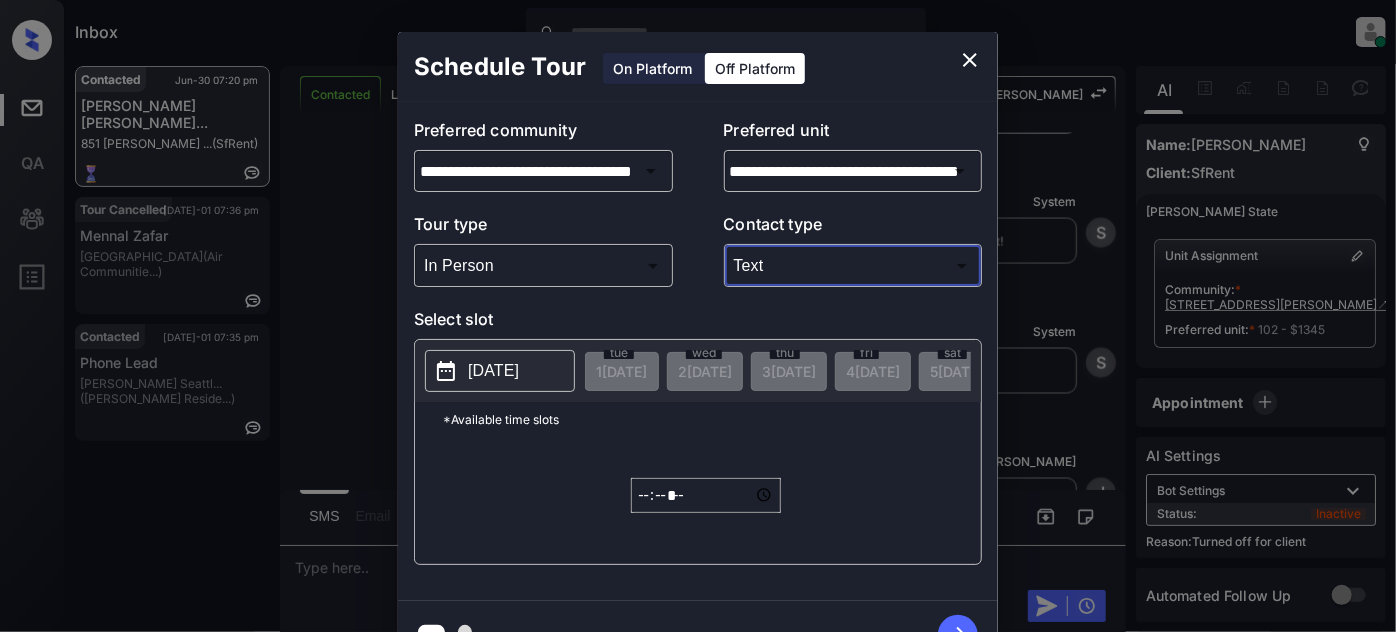 click on "2025-07-01" at bounding box center [500, 371] 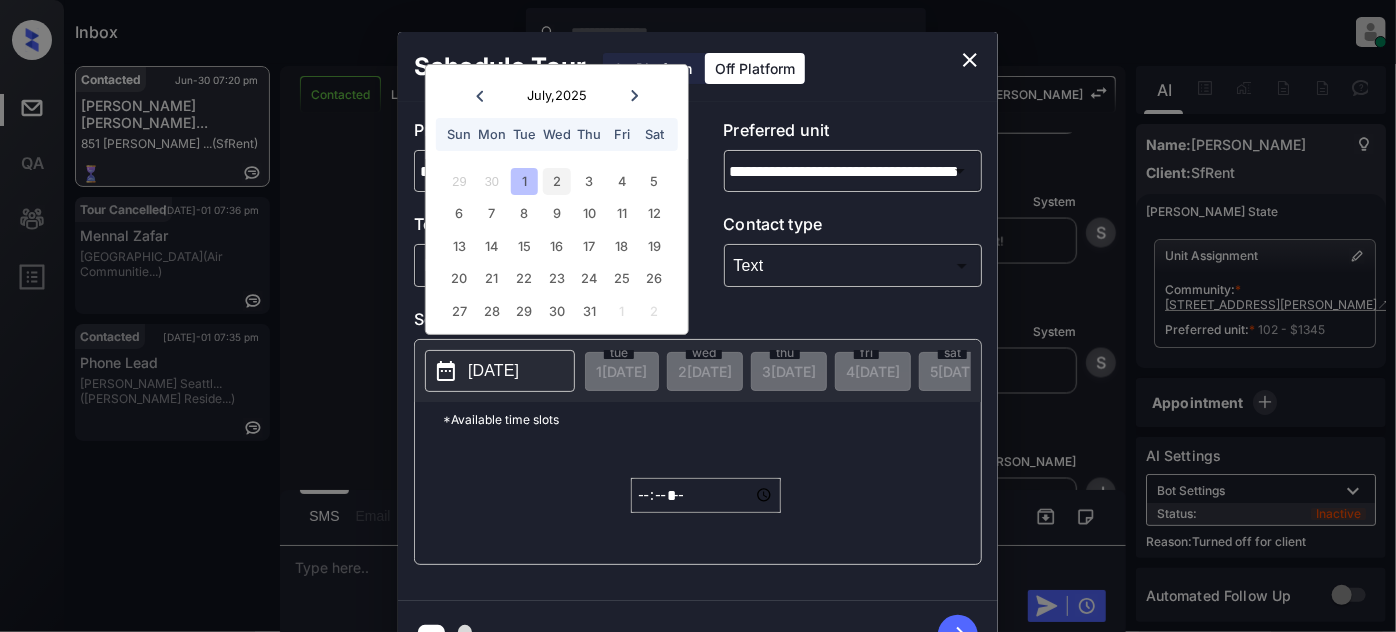click on "2" at bounding box center (556, 181) 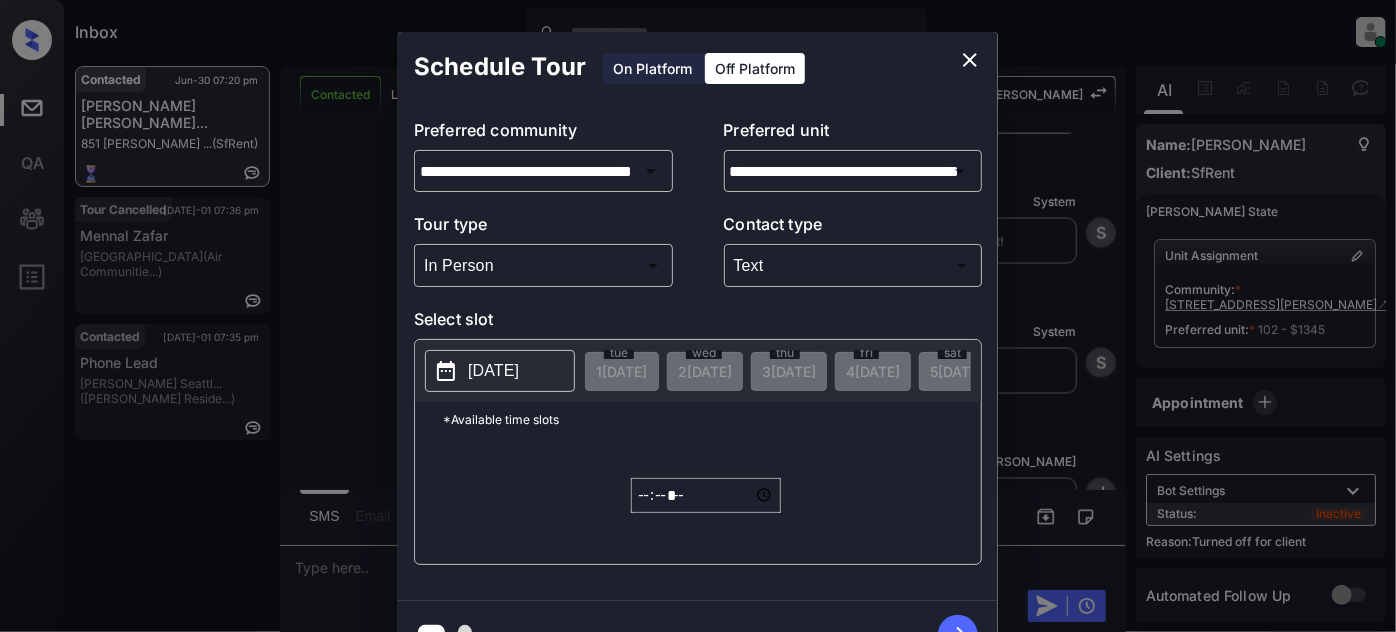click on "***** ​" at bounding box center [706, 495] 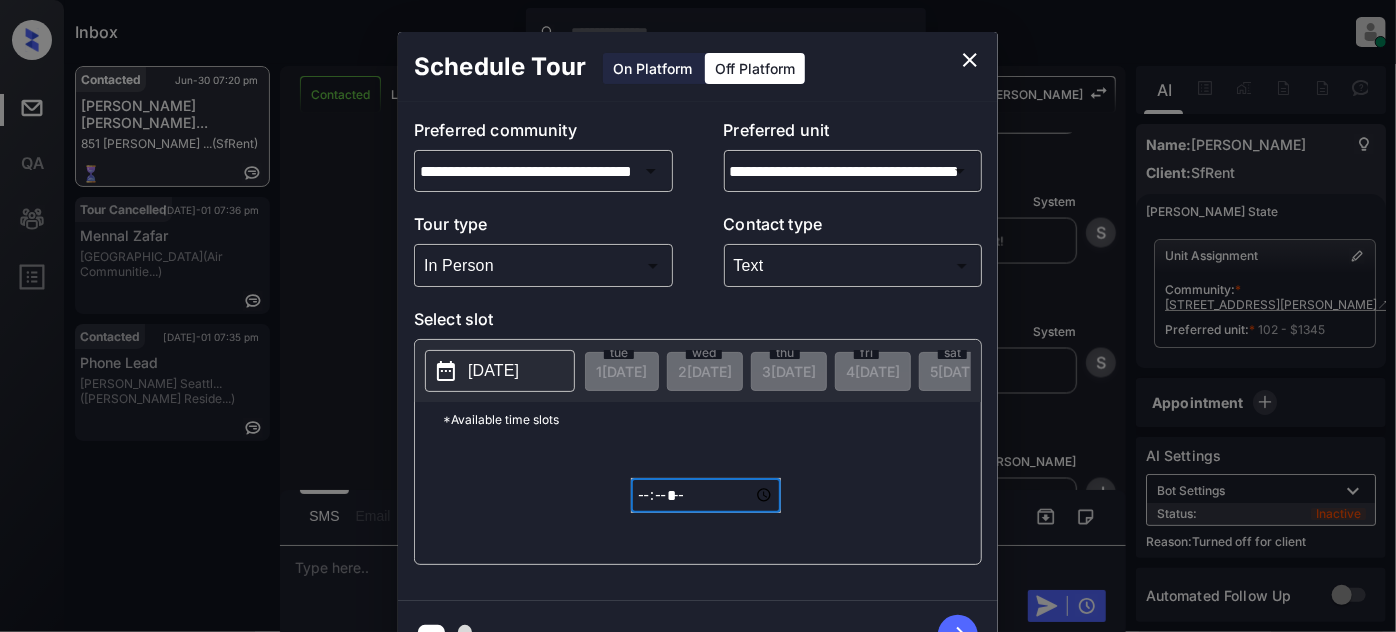 type on "*****" 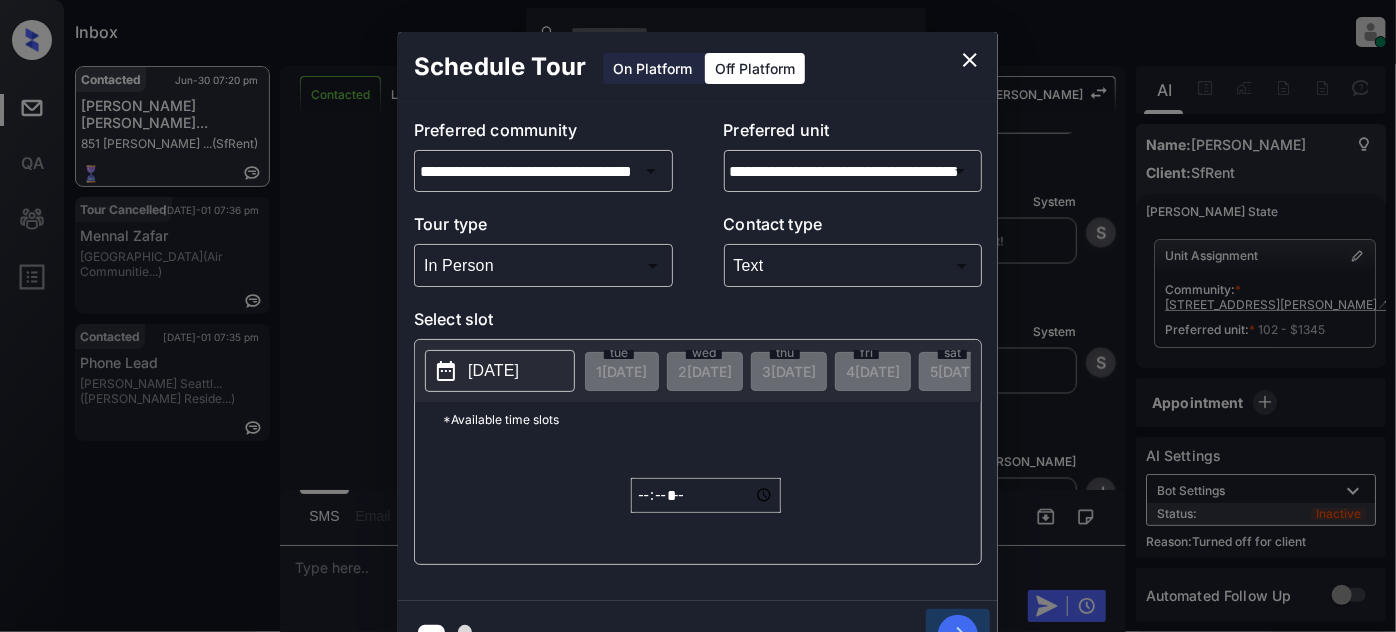 click at bounding box center (958, 635) 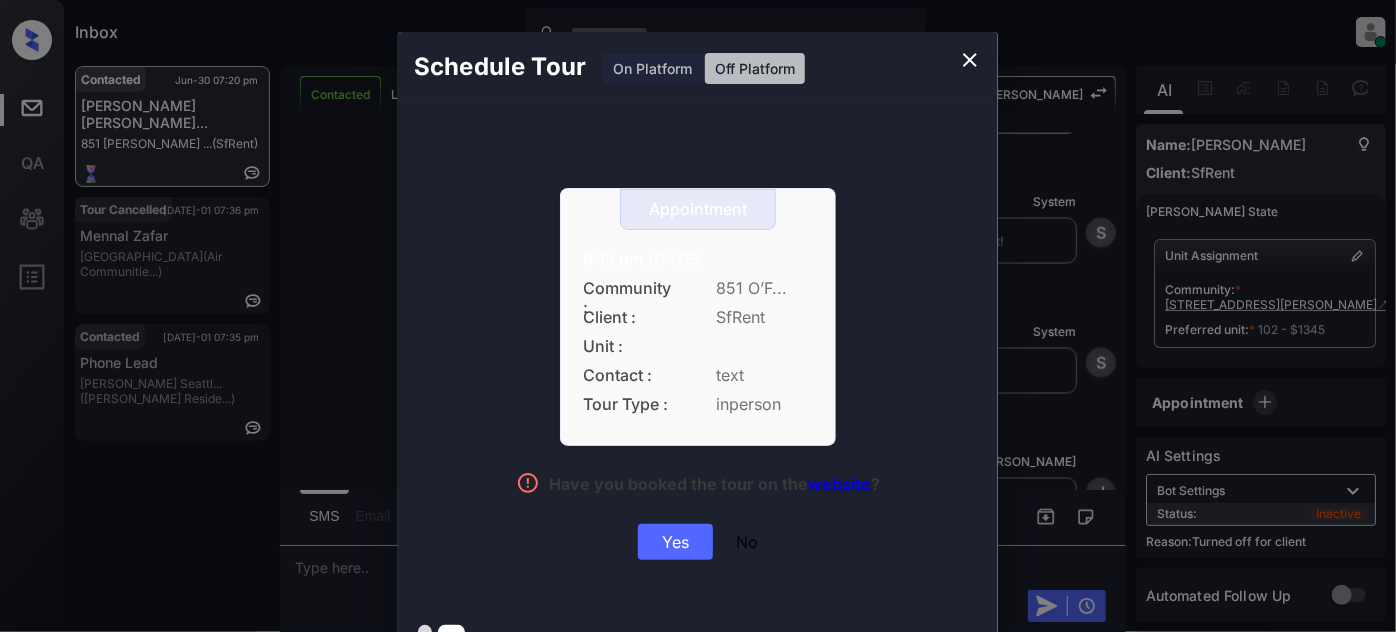 click on "Yes" at bounding box center [675, 542] 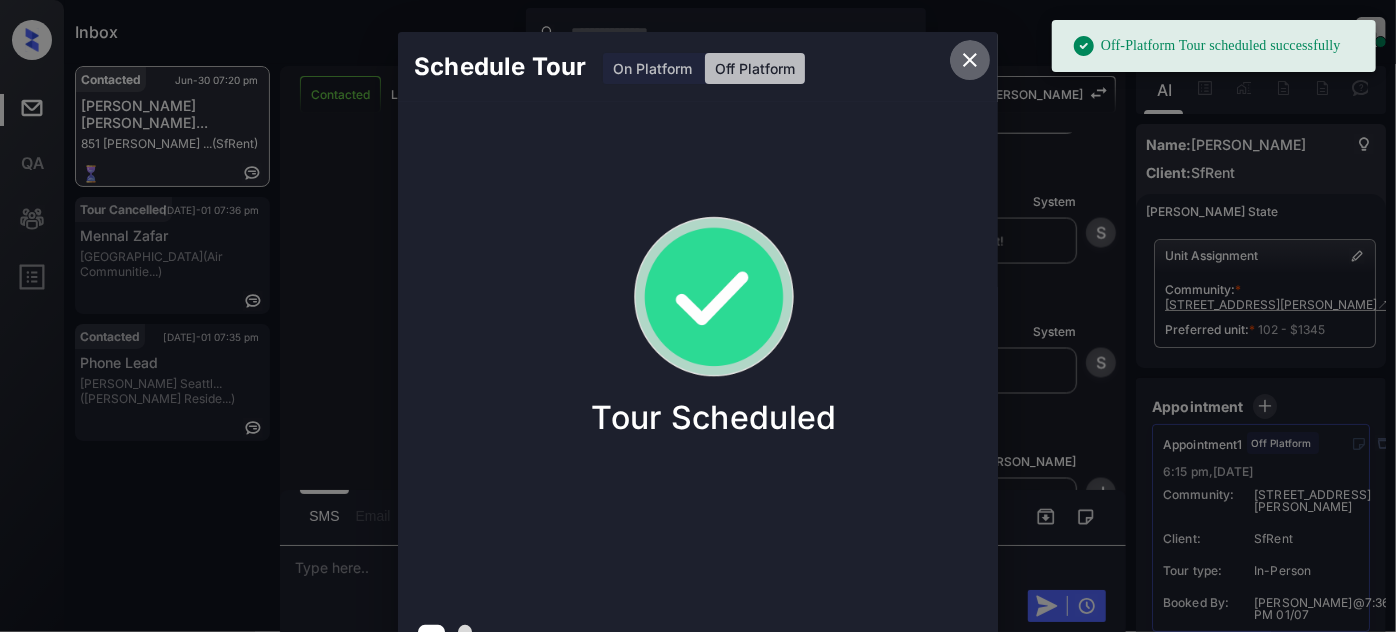 click 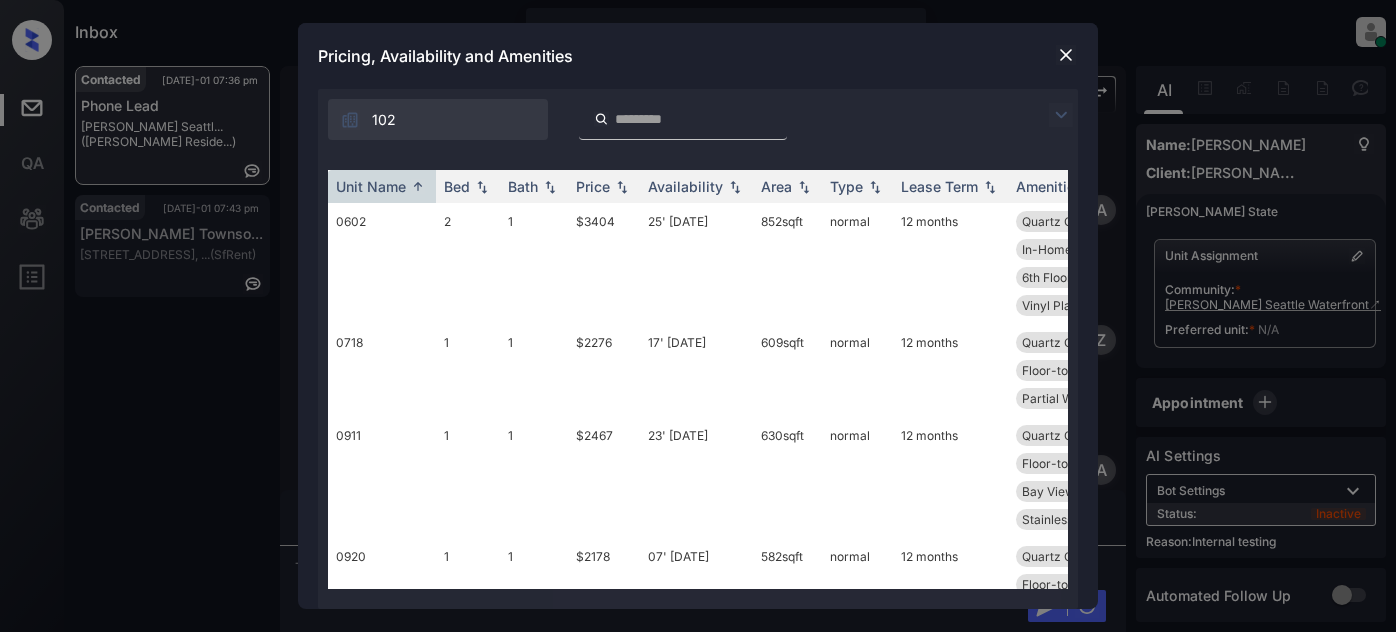 scroll, scrollTop: 0, scrollLeft: 0, axis: both 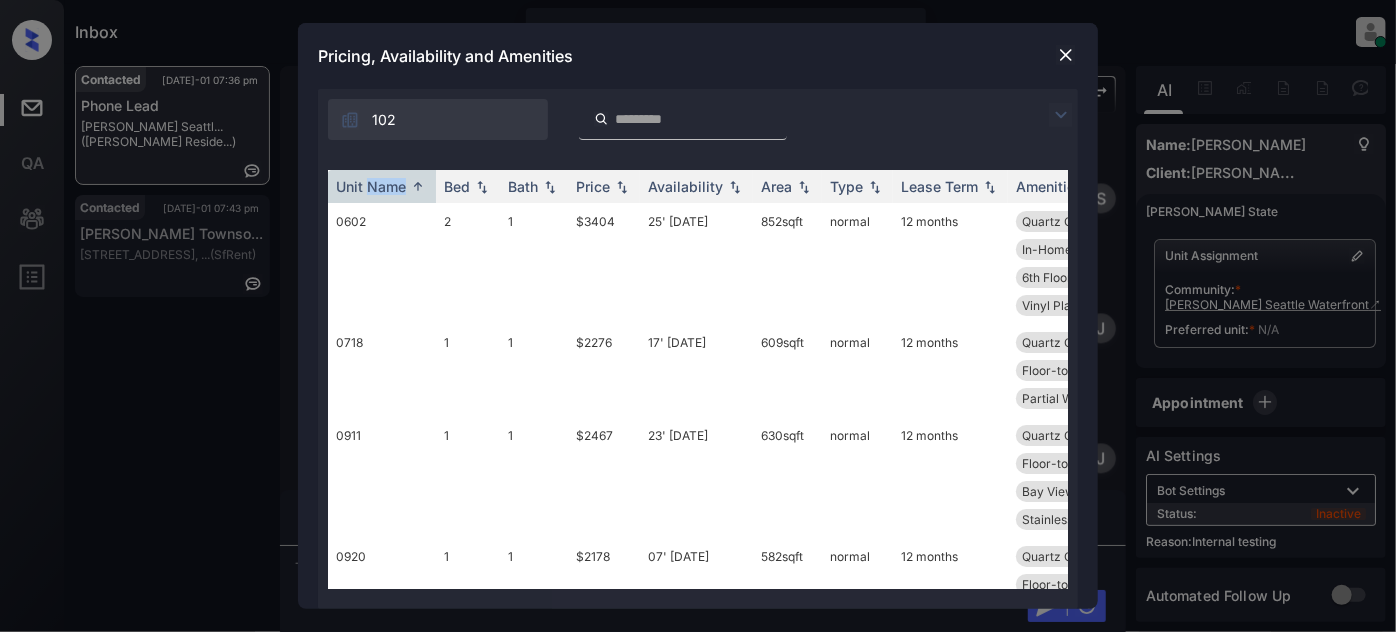 click at bounding box center (1061, 115) 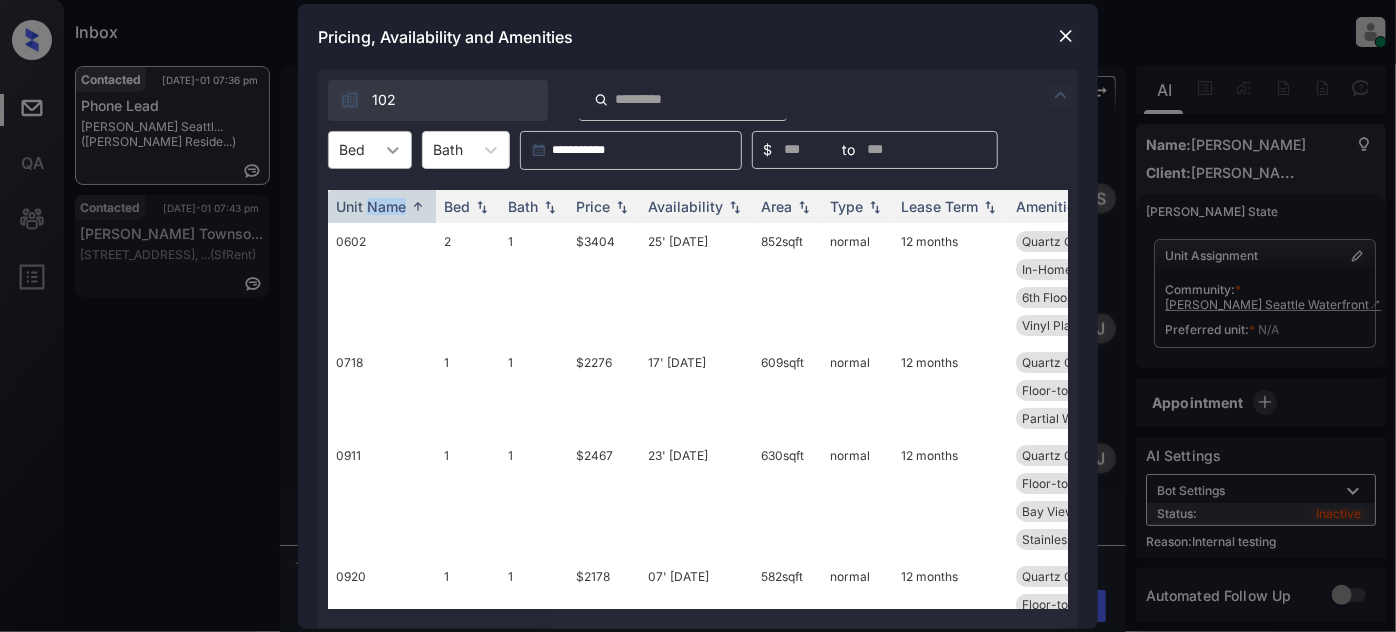 click 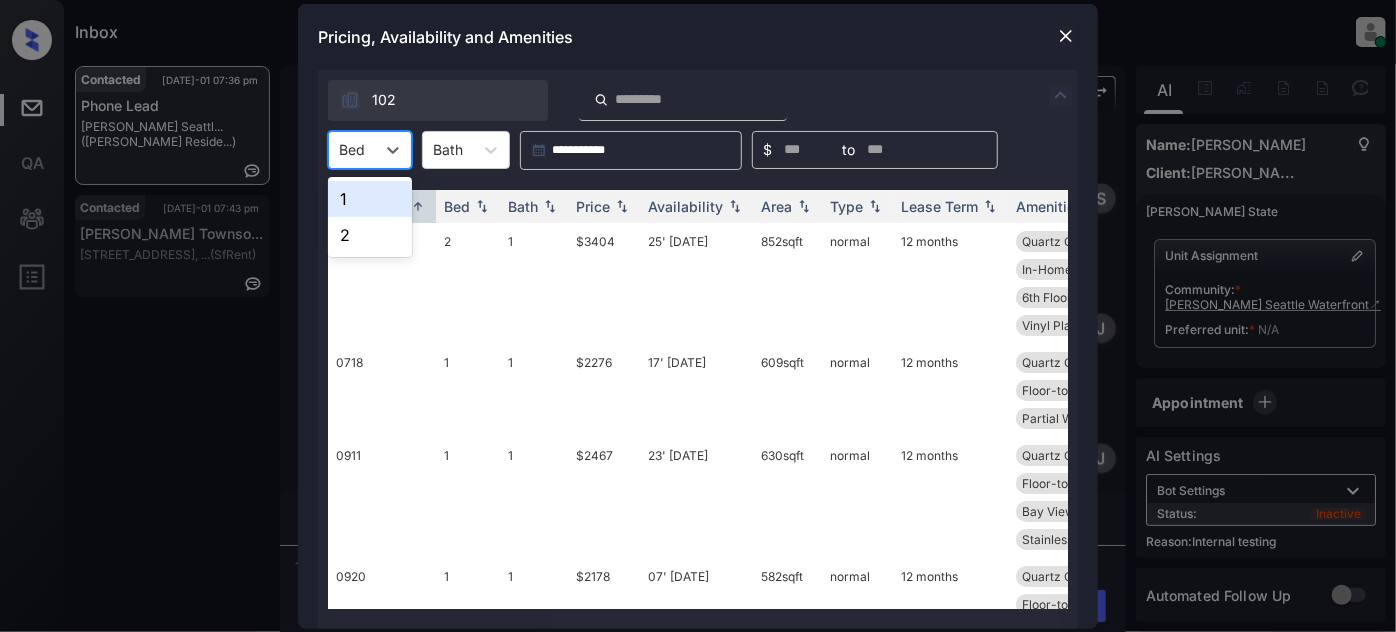 click at bounding box center [1066, 36] 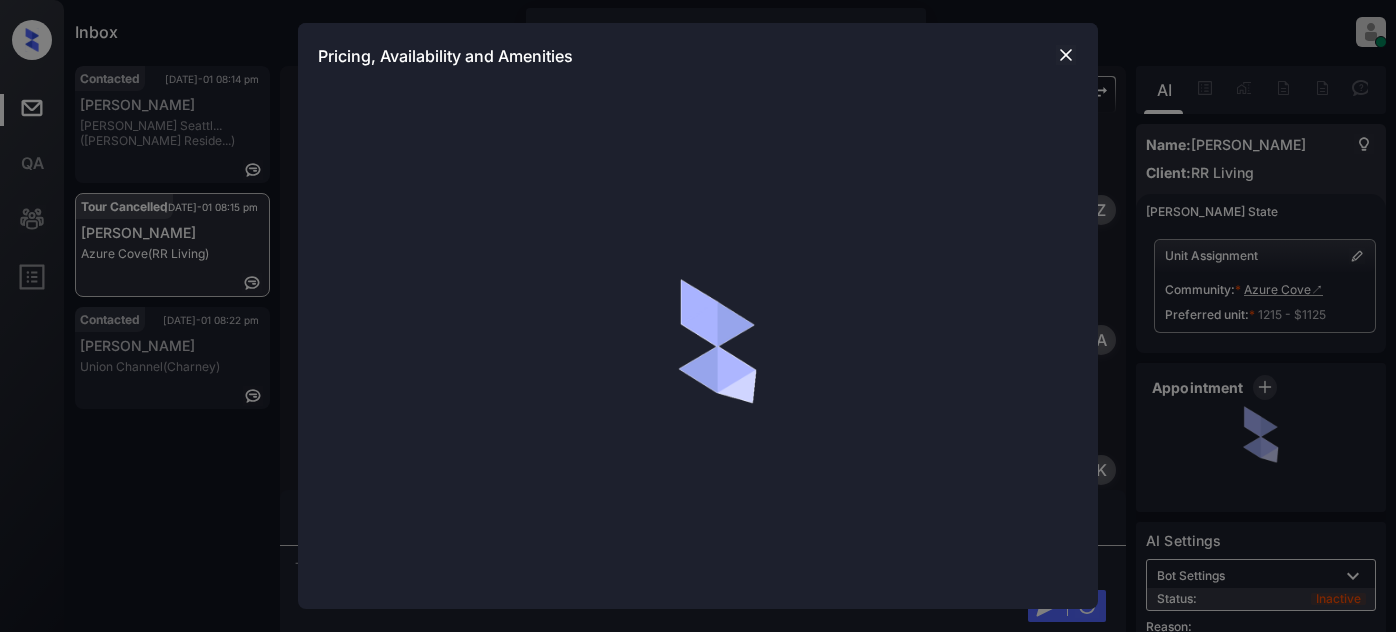 scroll, scrollTop: 0, scrollLeft: 0, axis: both 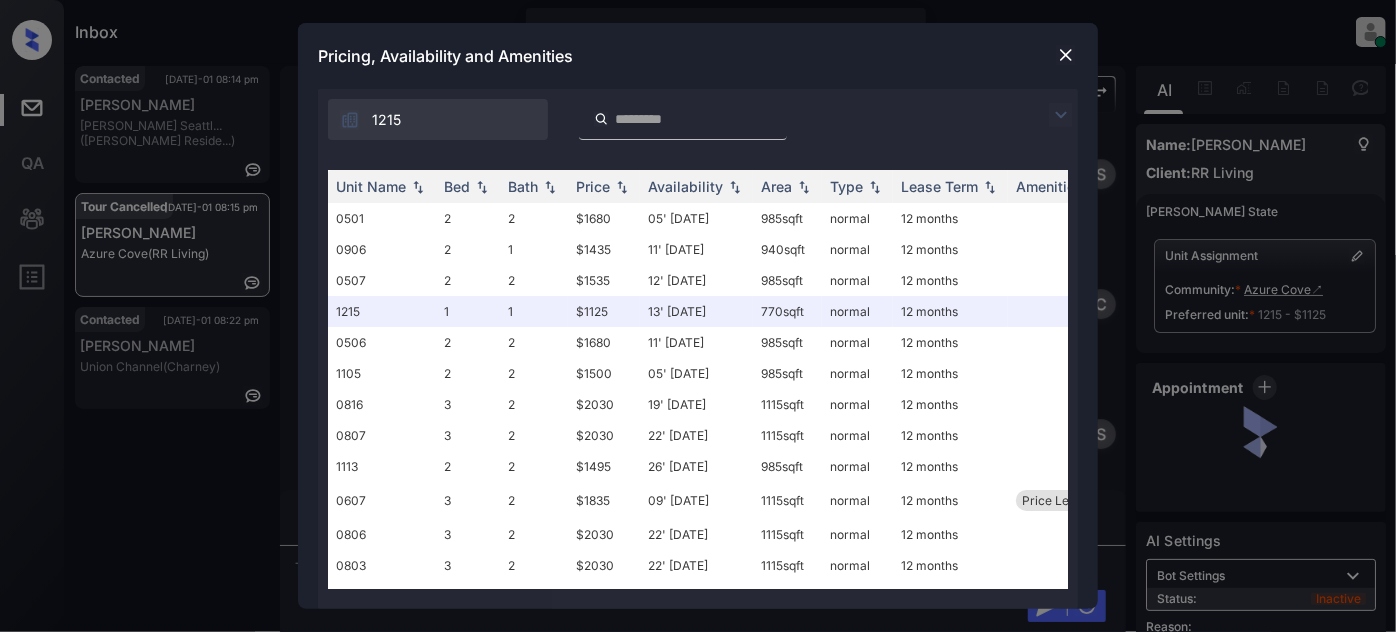 click at bounding box center [1061, 115] 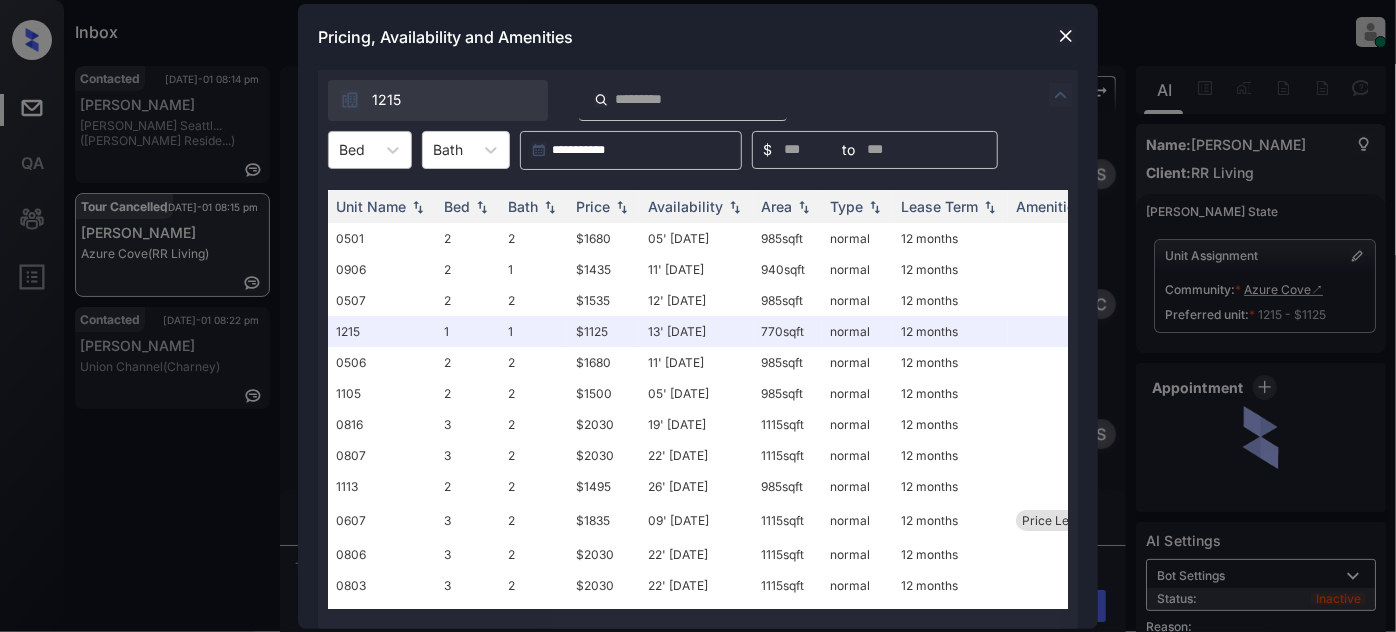 click at bounding box center [352, 149] 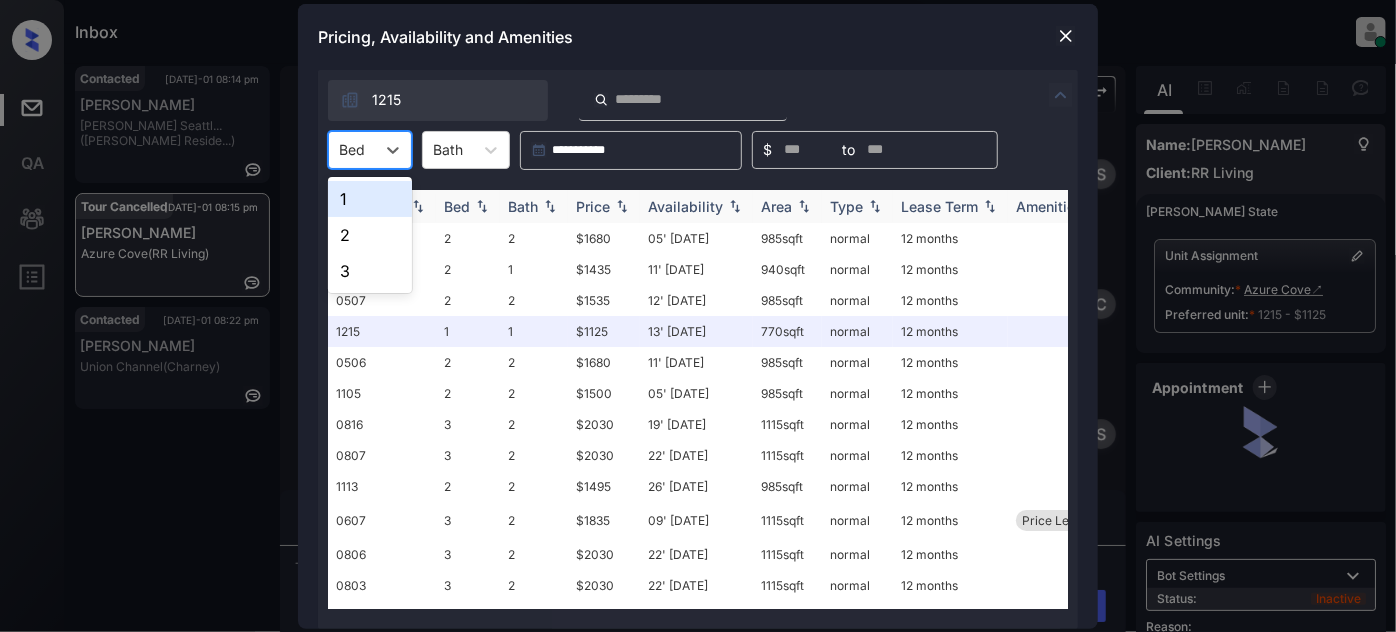 drag, startPoint x: 368, startPoint y: 195, endPoint x: 378, endPoint y: 194, distance: 10.049875 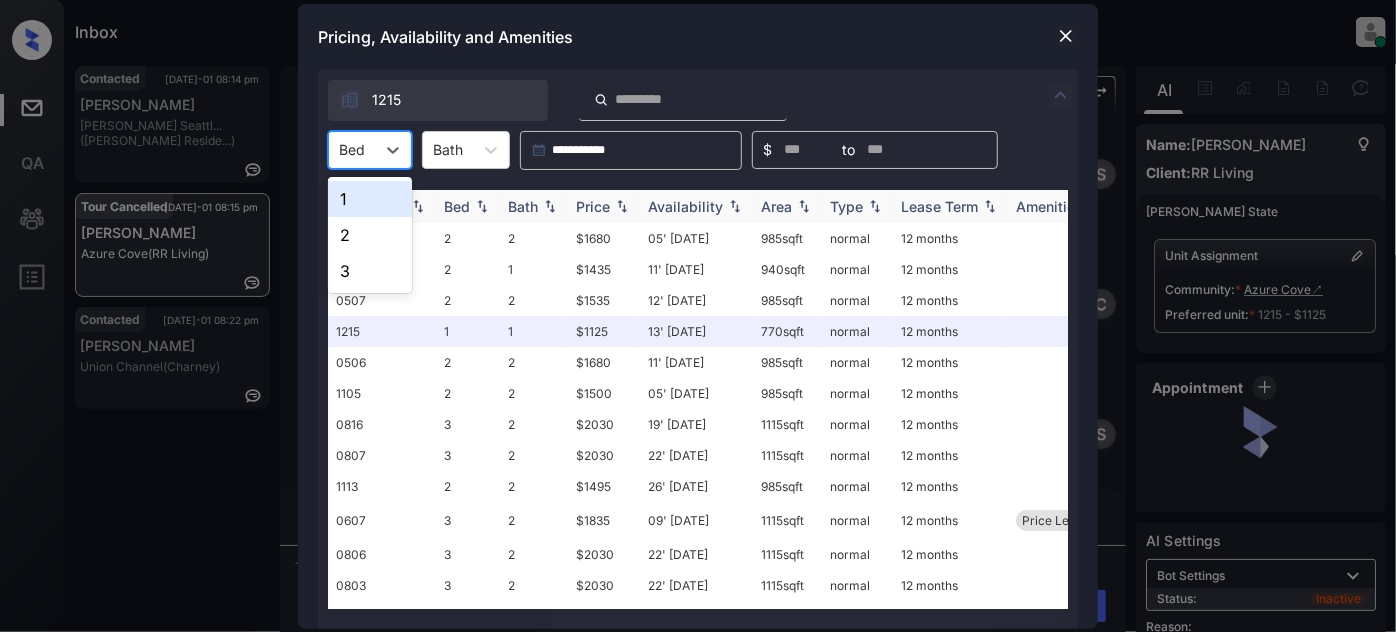 click on "1" at bounding box center (370, 199) 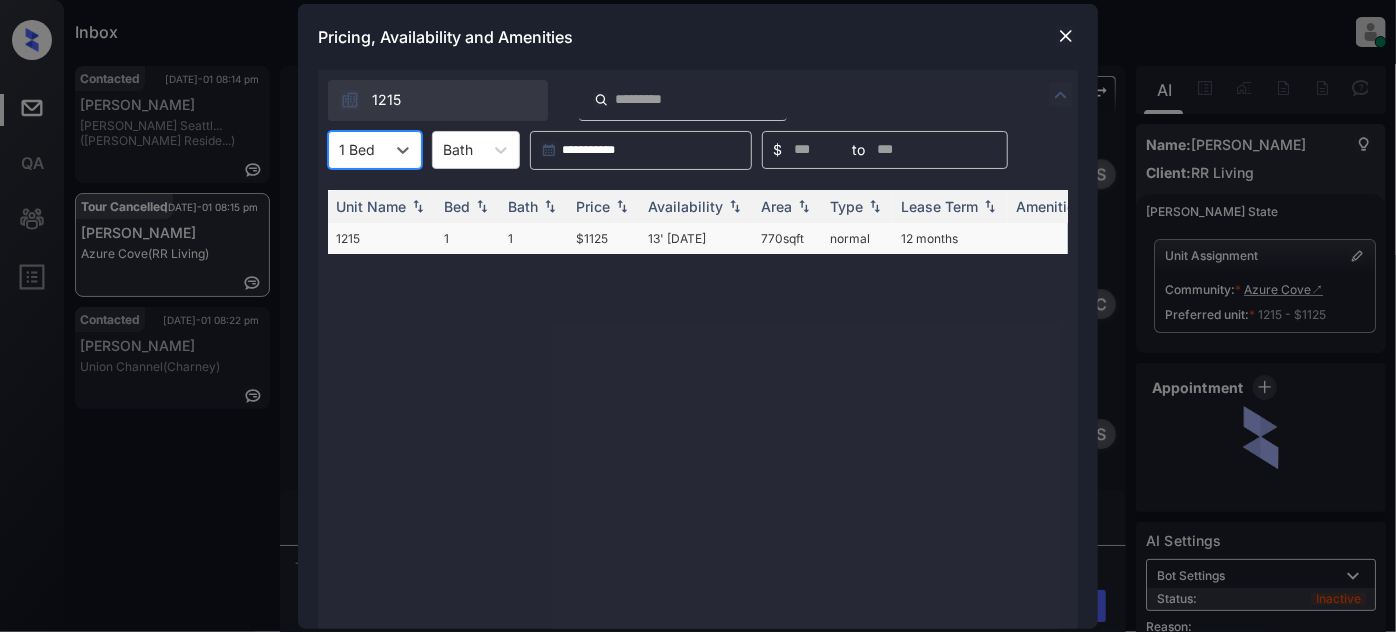 click on "13' [DATE]" at bounding box center [696, 238] 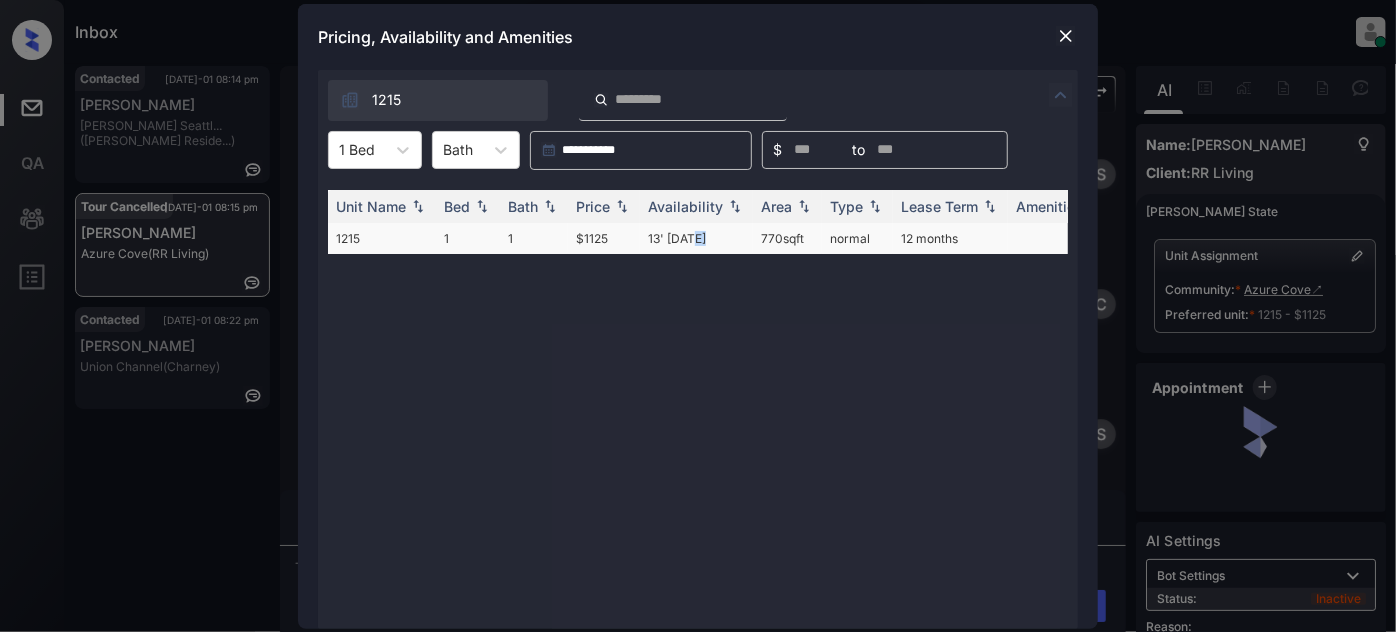 click on "13' [DATE]" at bounding box center [696, 238] 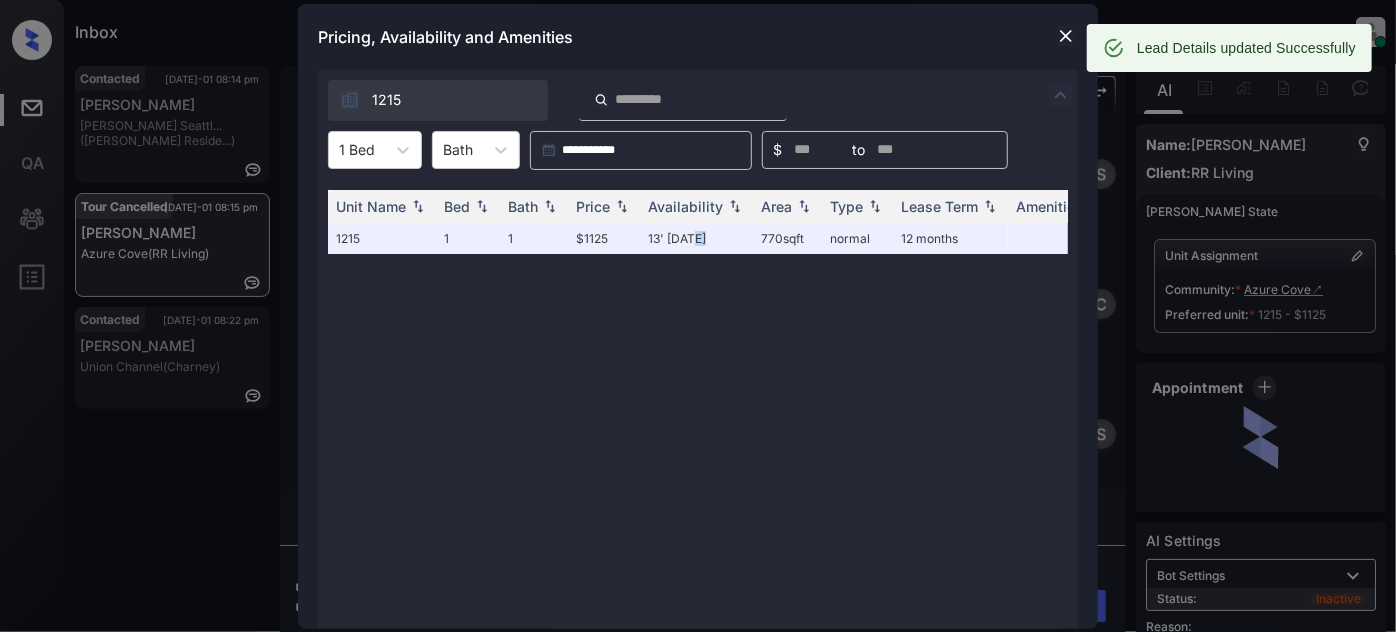 click at bounding box center (1066, 36) 